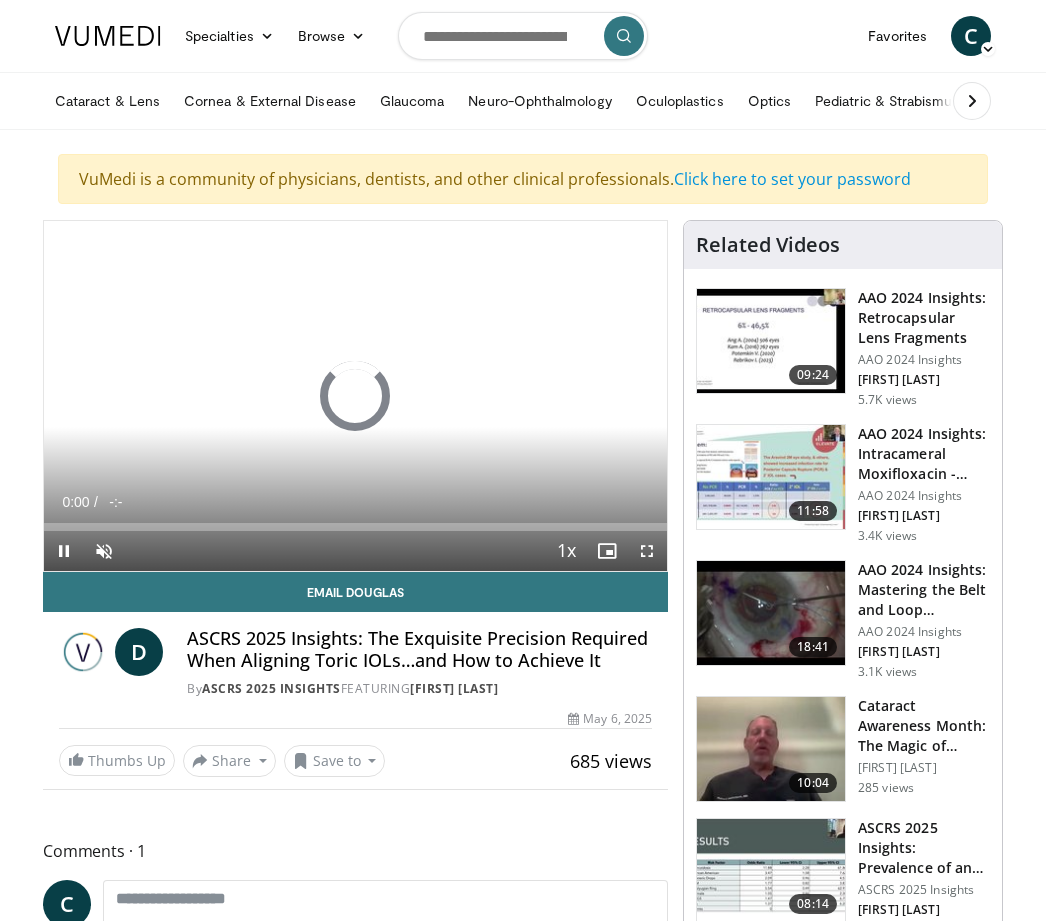 scroll, scrollTop: 0, scrollLeft: 0, axis: both 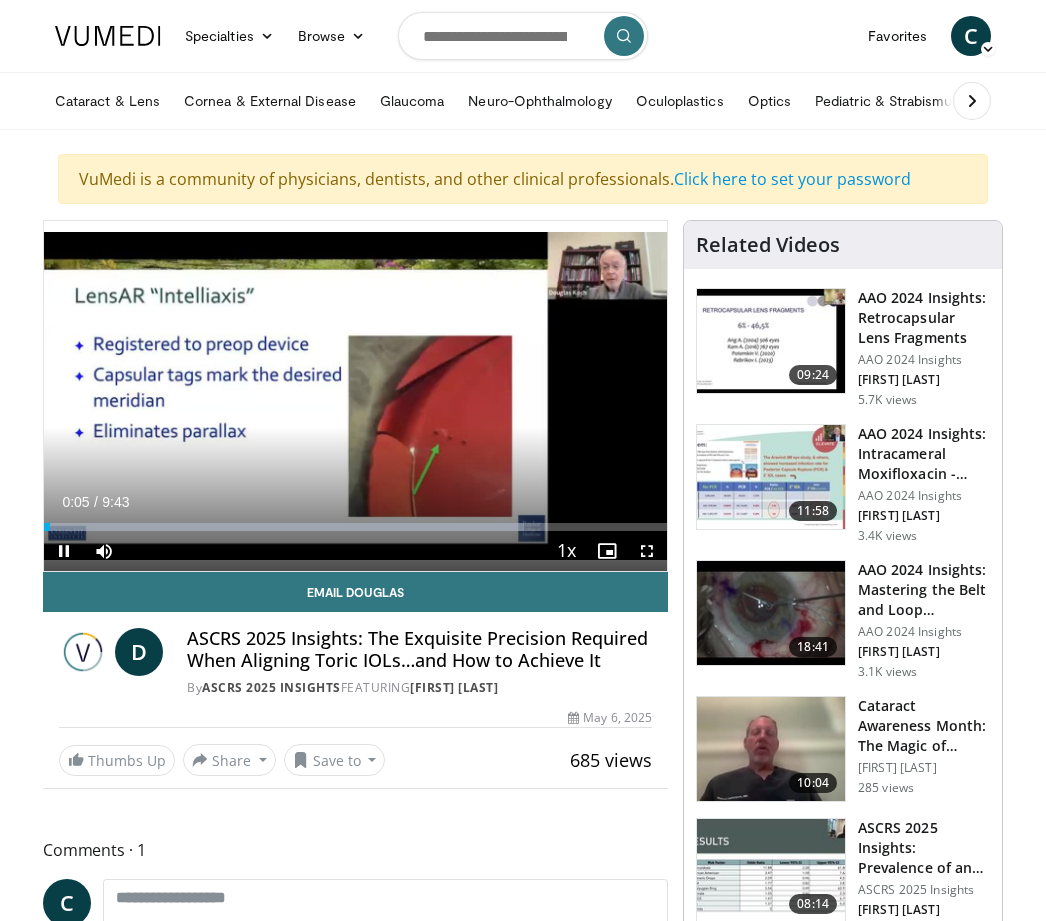click at bounding box center [522, 396] 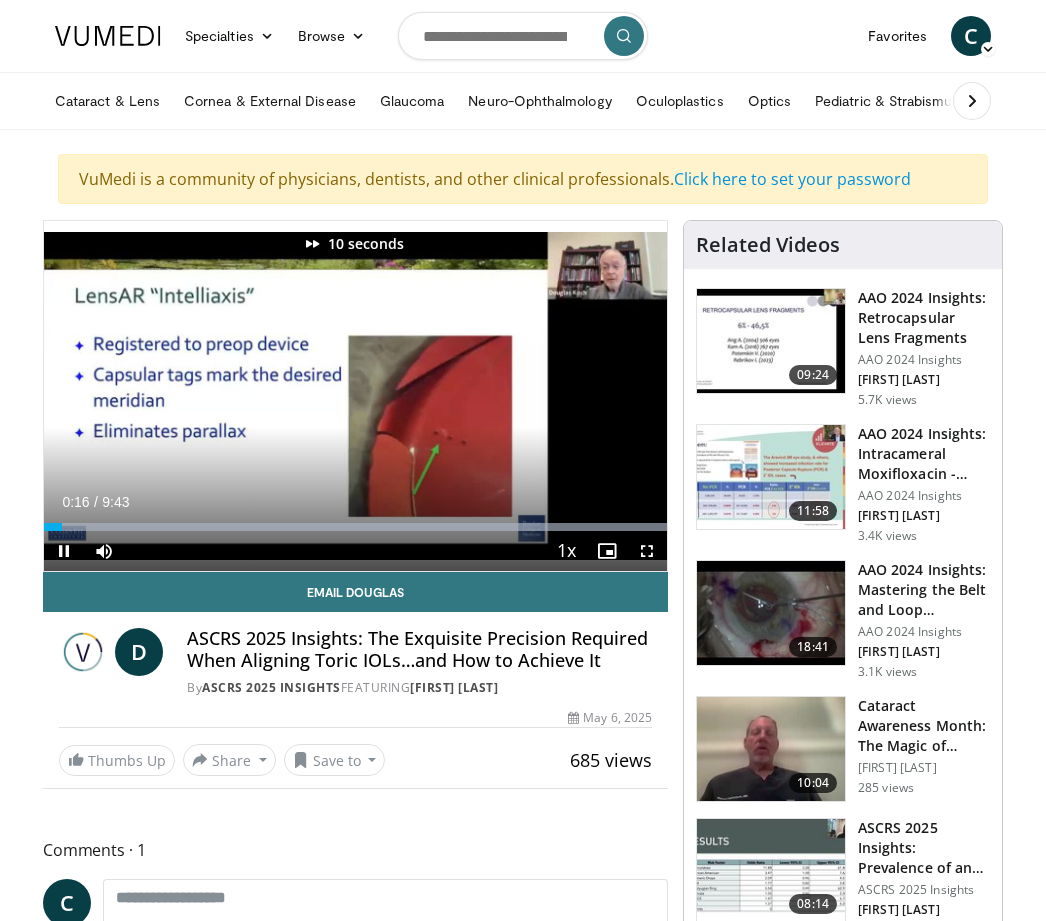 click at bounding box center (522, 396) 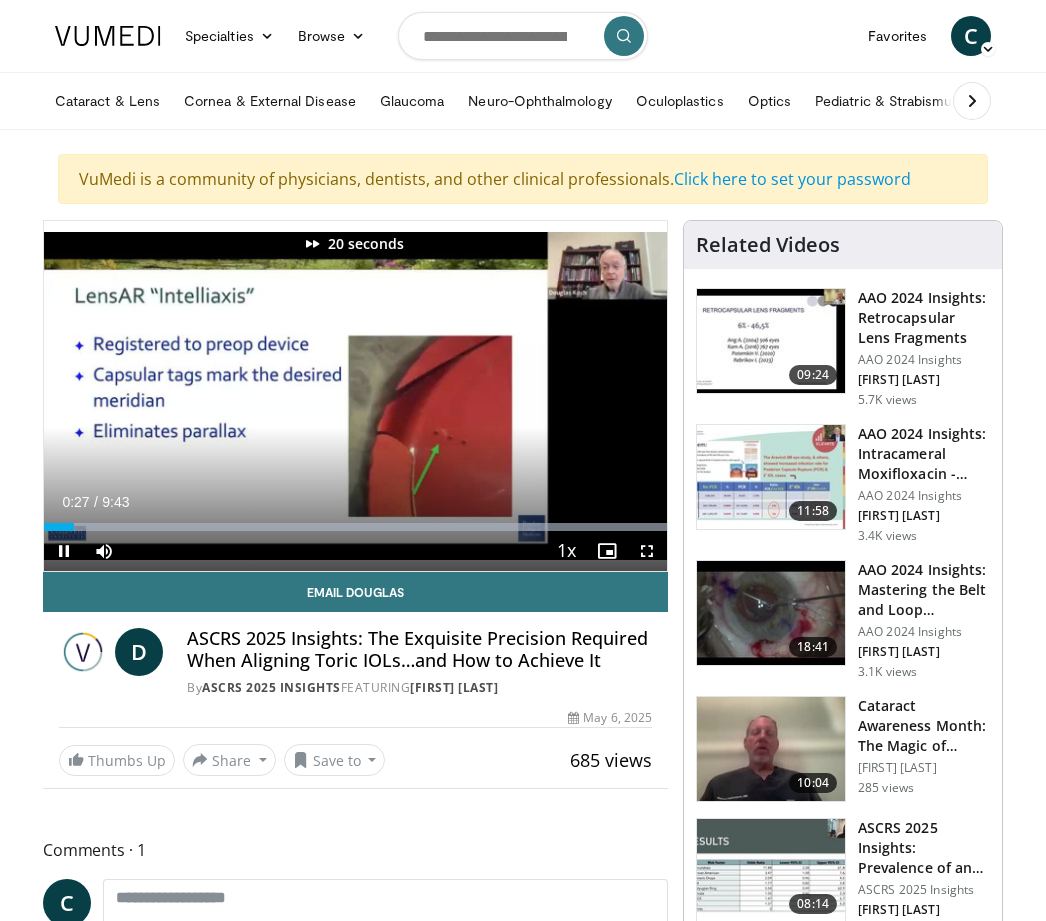 click at bounding box center [522, 396] 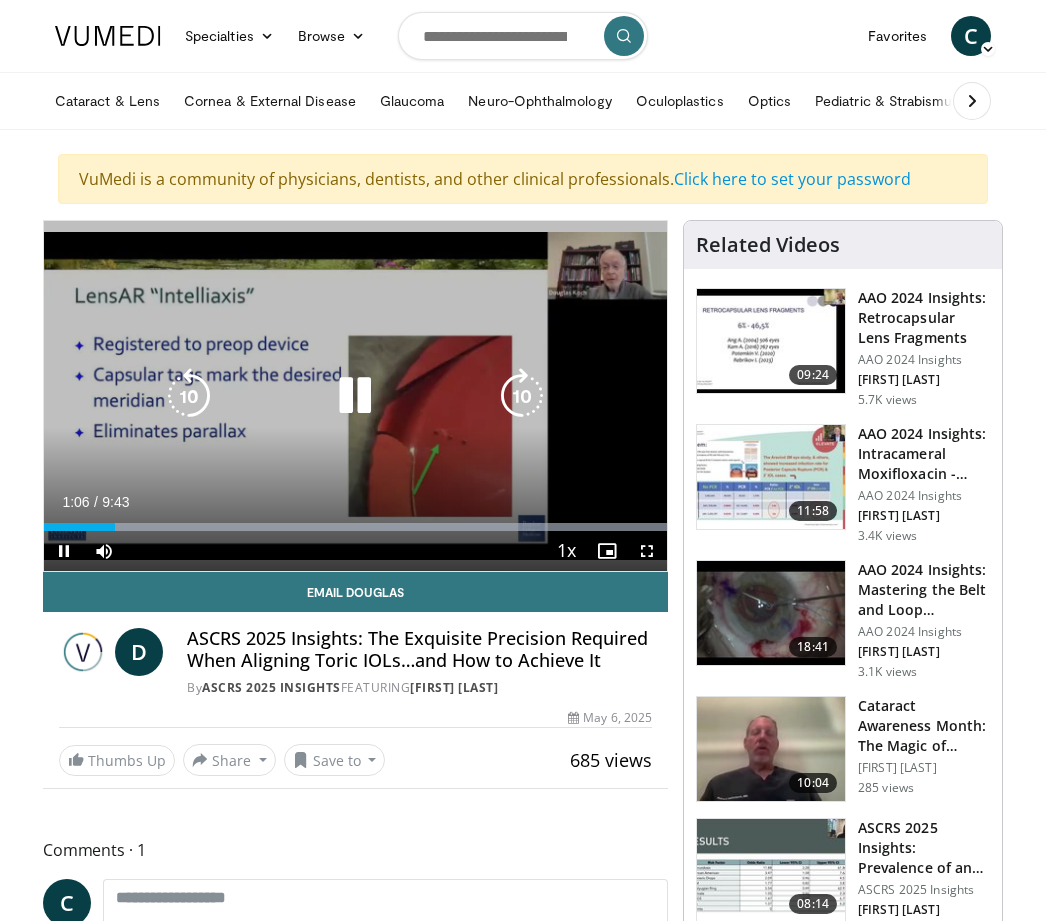 click at bounding box center [522, 396] 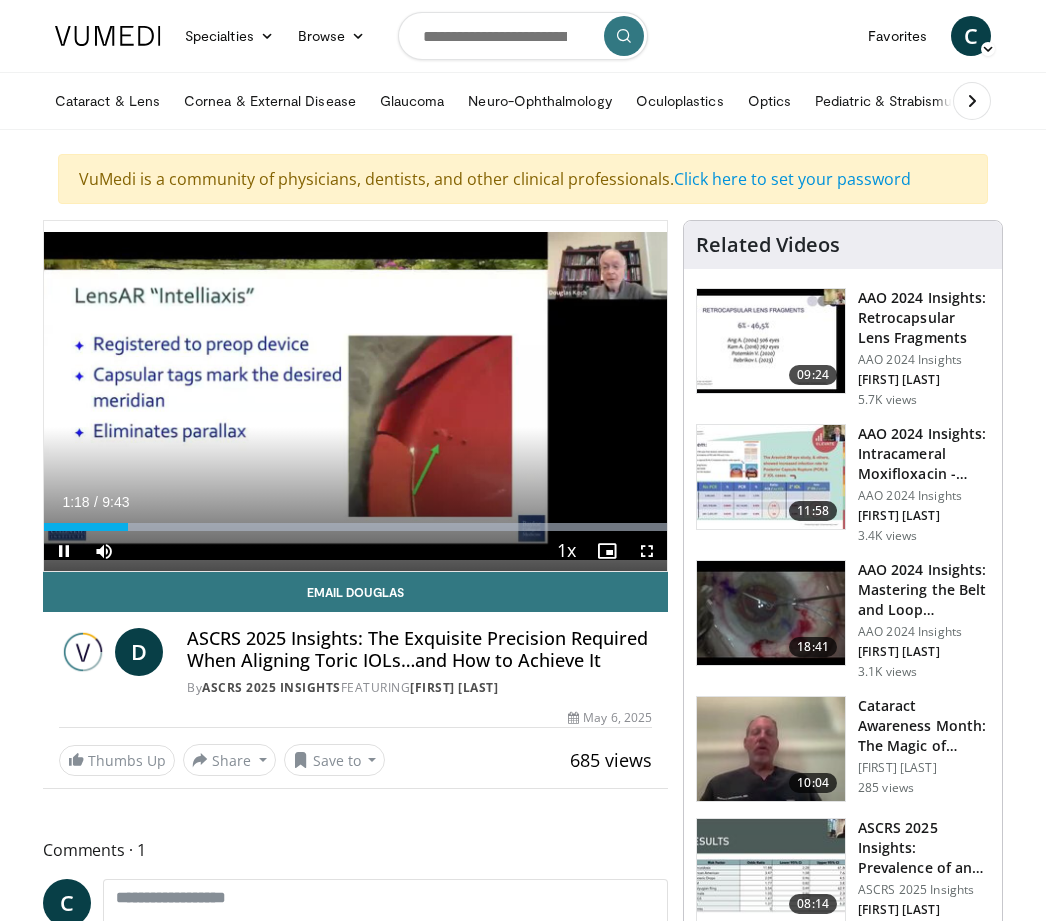 click on "10 seconds
Tap to unmute" at bounding box center [355, 396] 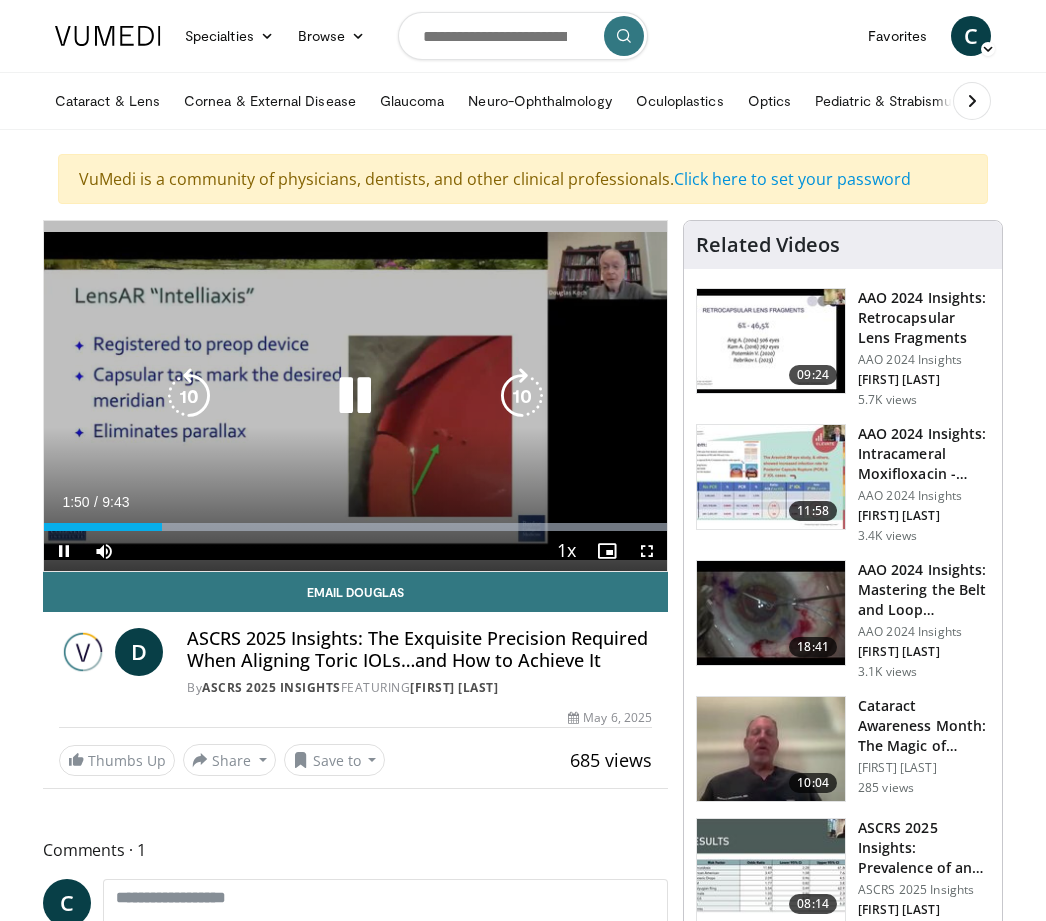 click at bounding box center [522, 396] 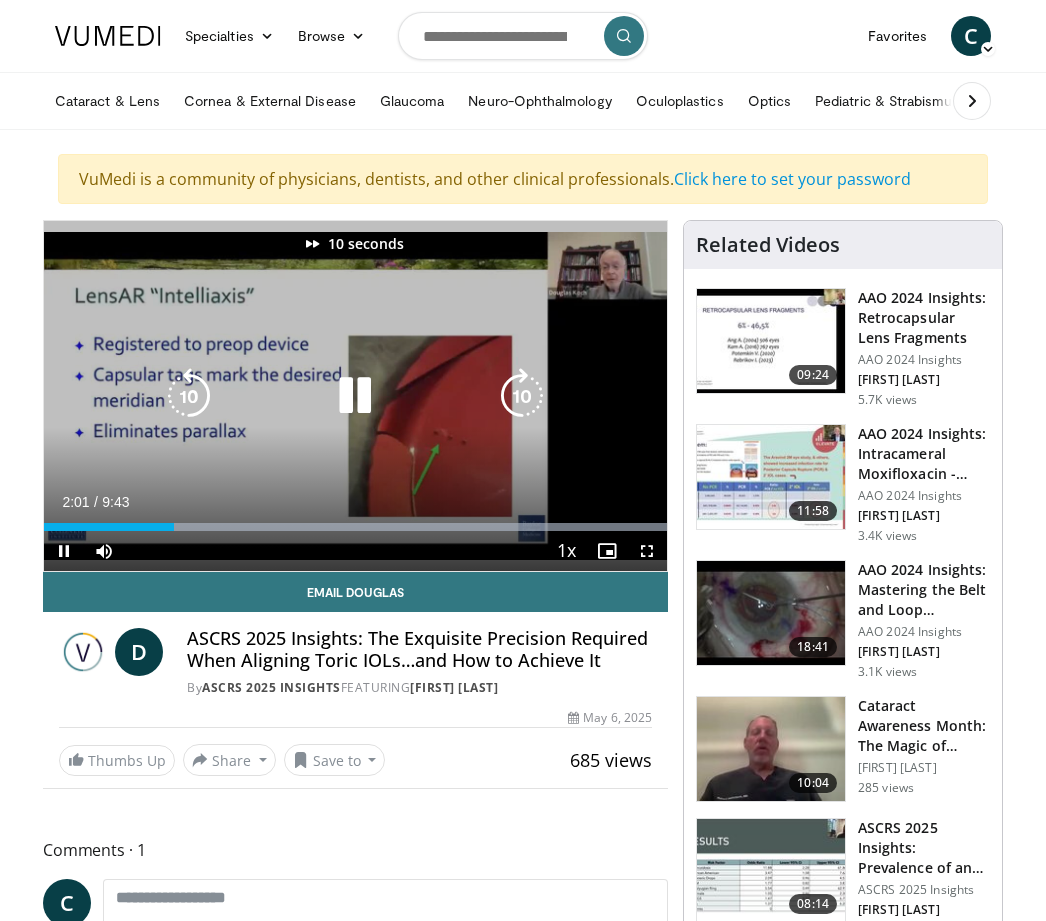 click at bounding box center [522, 396] 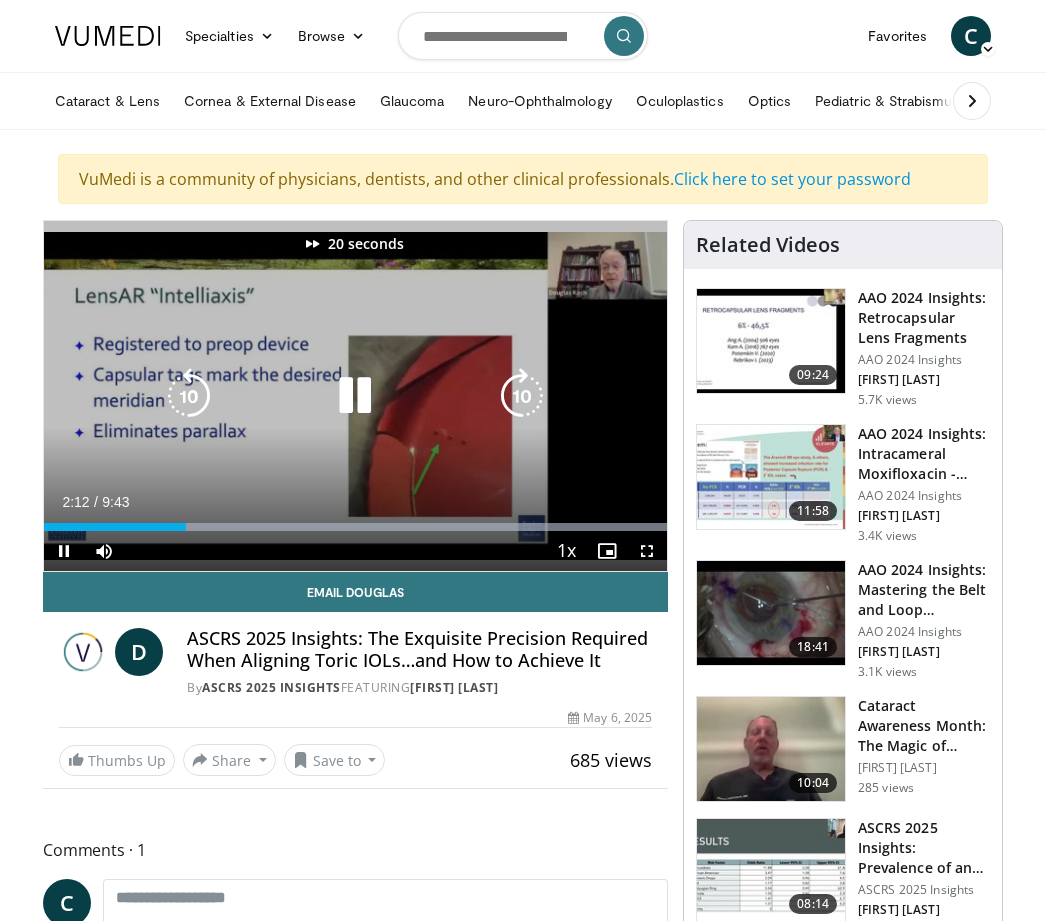 click at bounding box center (522, 396) 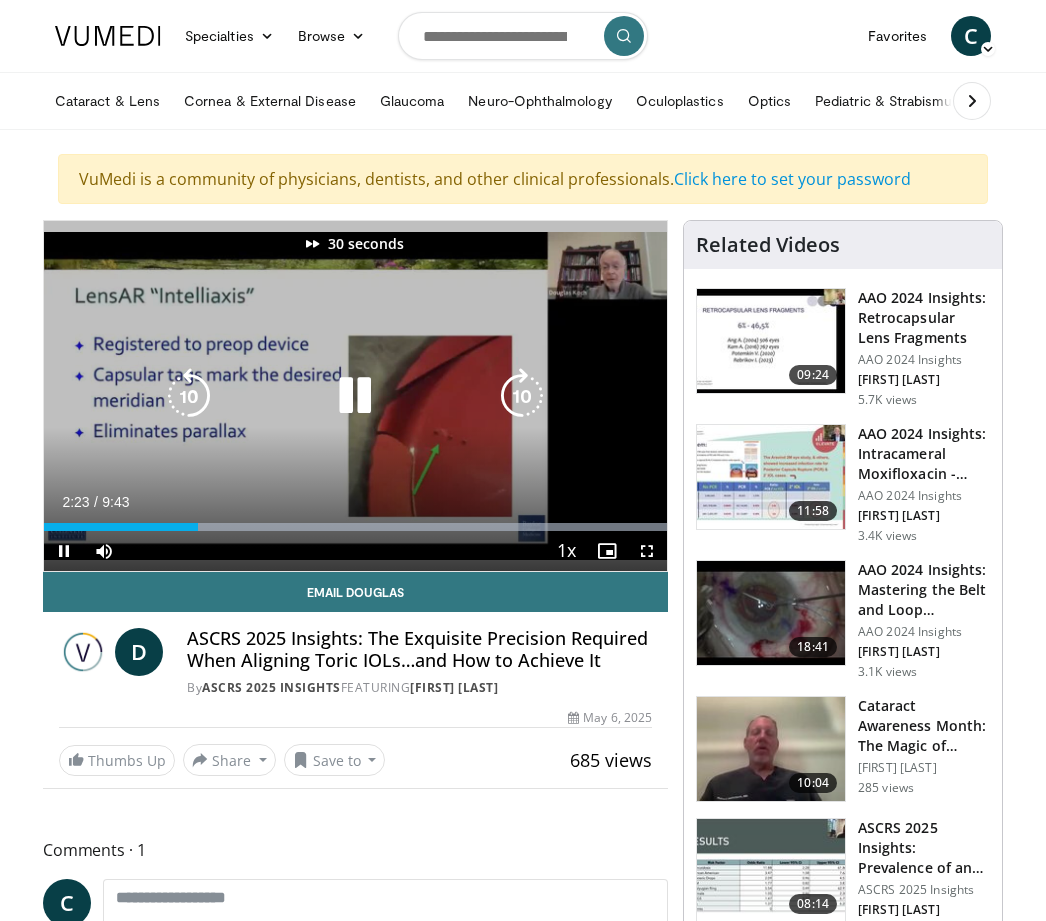 click at bounding box center (522, 396) 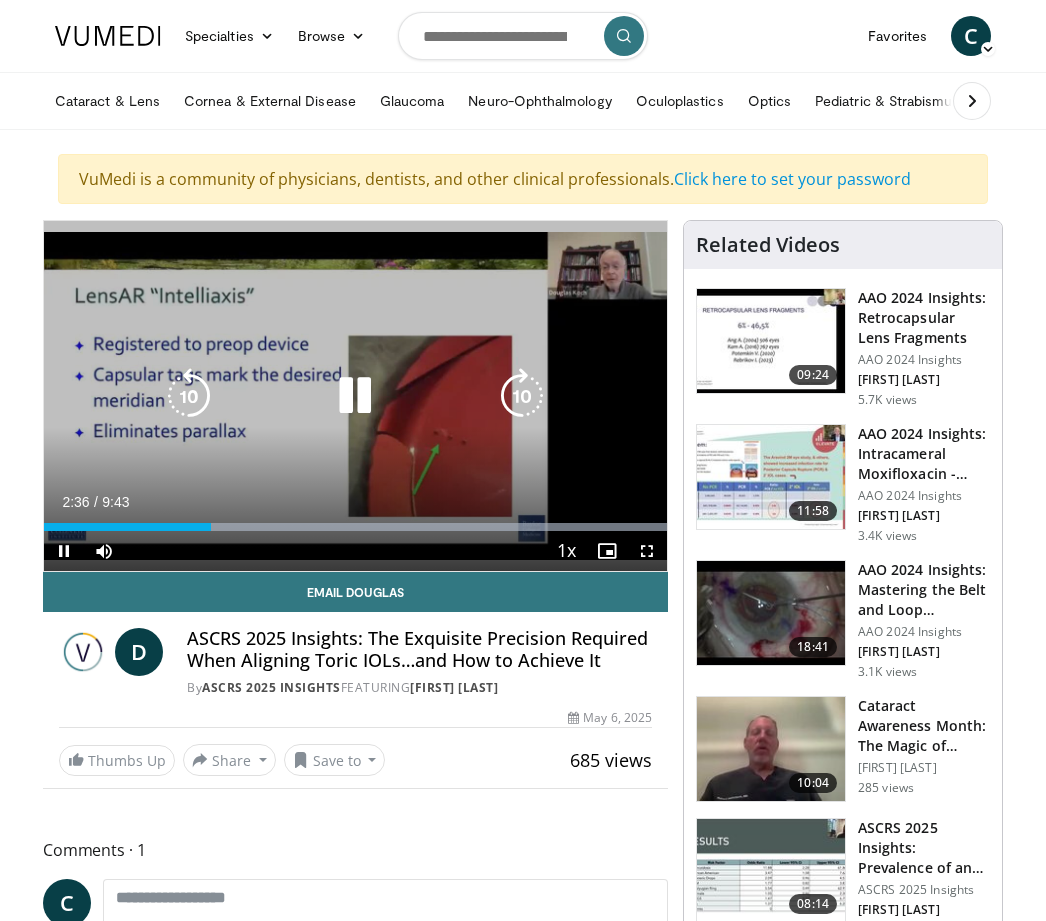 click on "40 seconds
Tap to unmute" at bounding box center [355, 396] 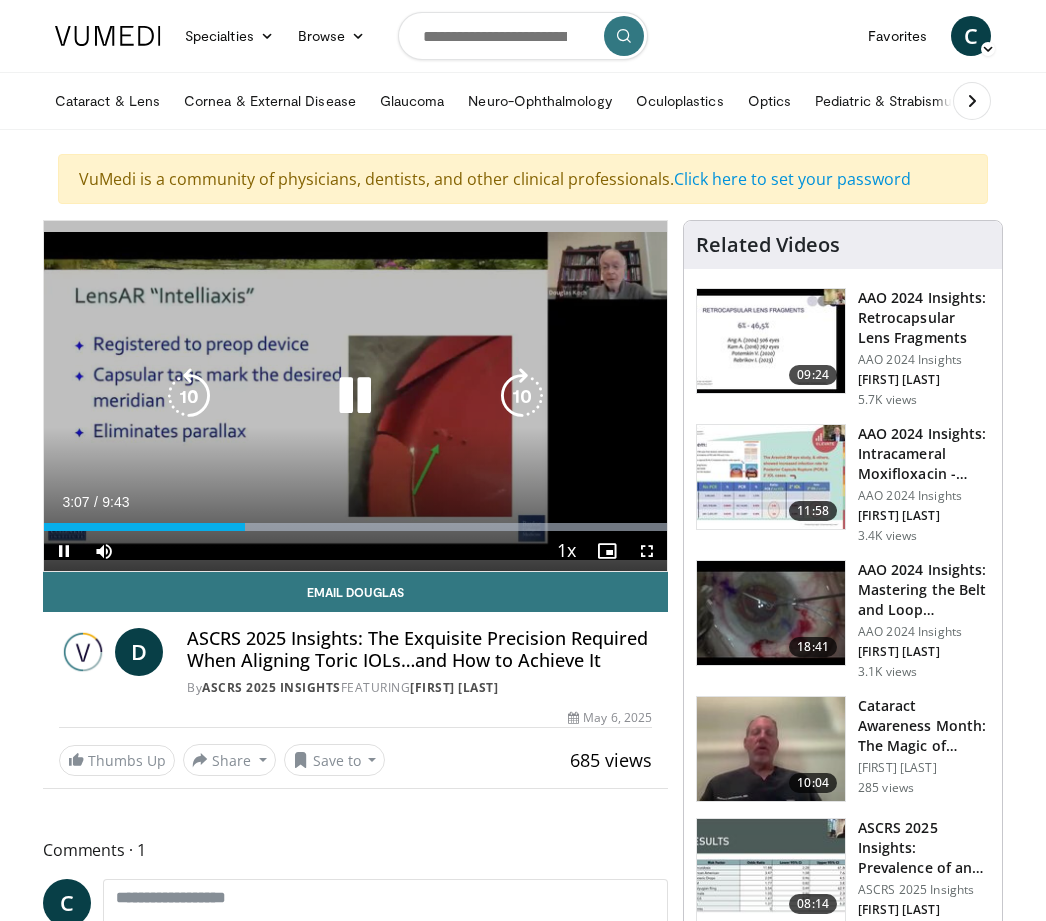 click at bounding box center (522, 396) 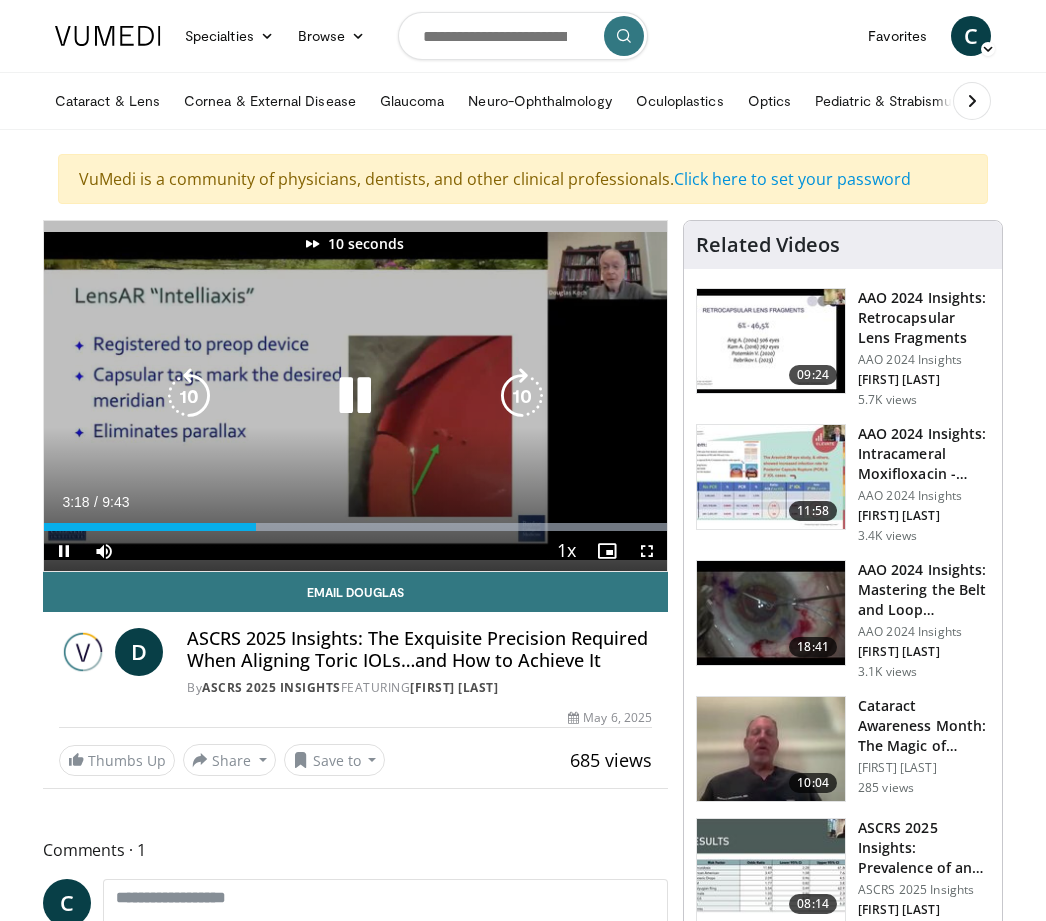 click at bounding box center [522, 396] 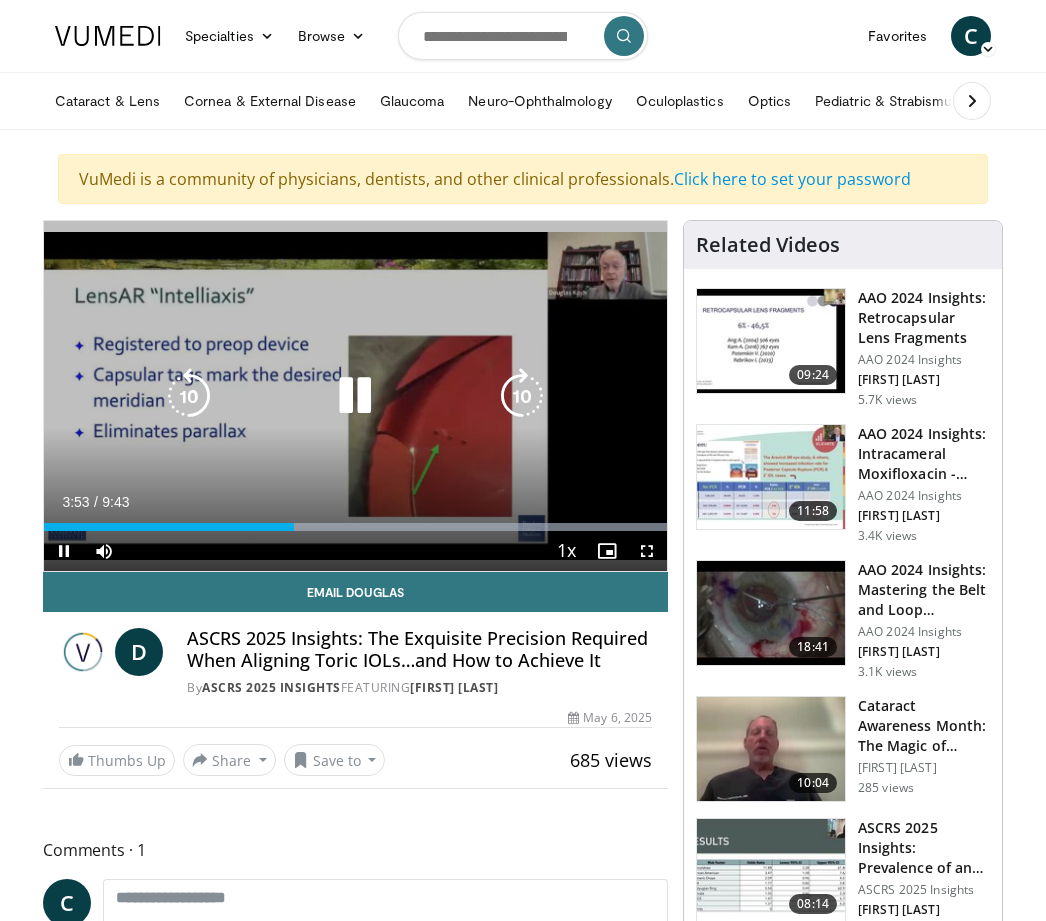 click at bounding box center (522, 396) 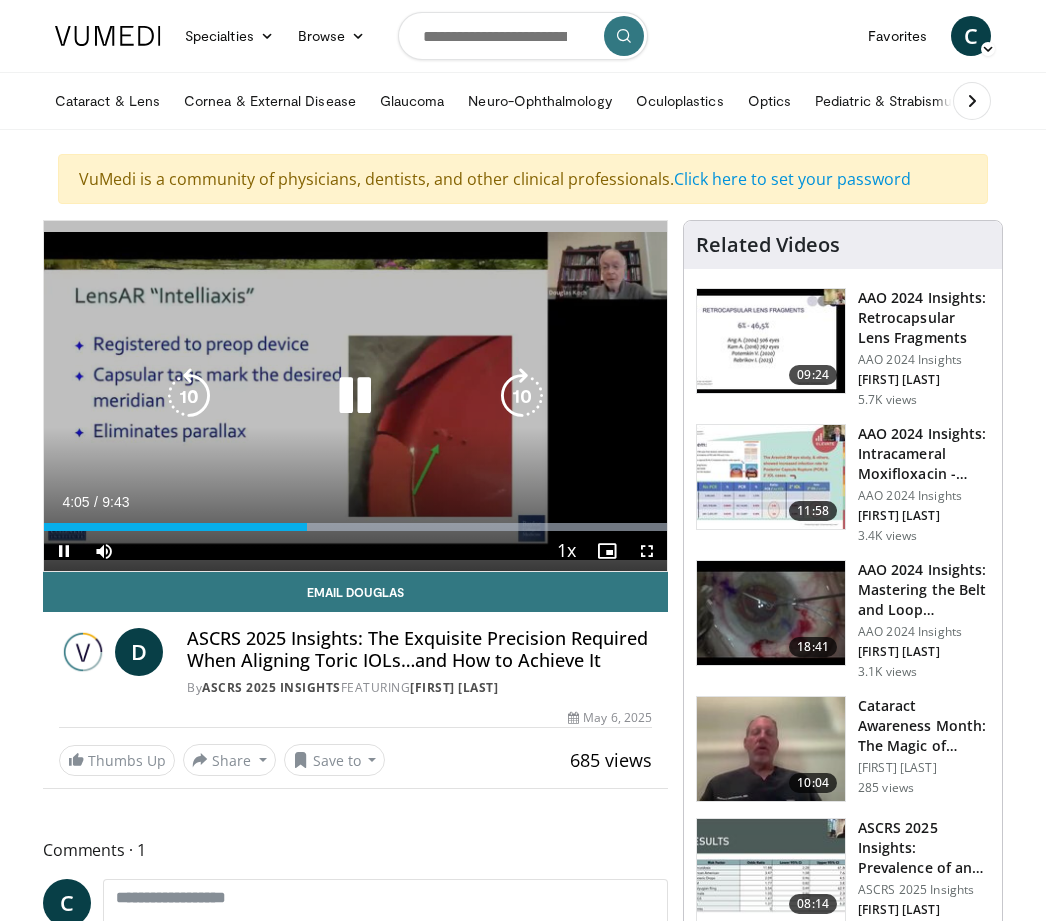 click at bounding box center [522, 396] 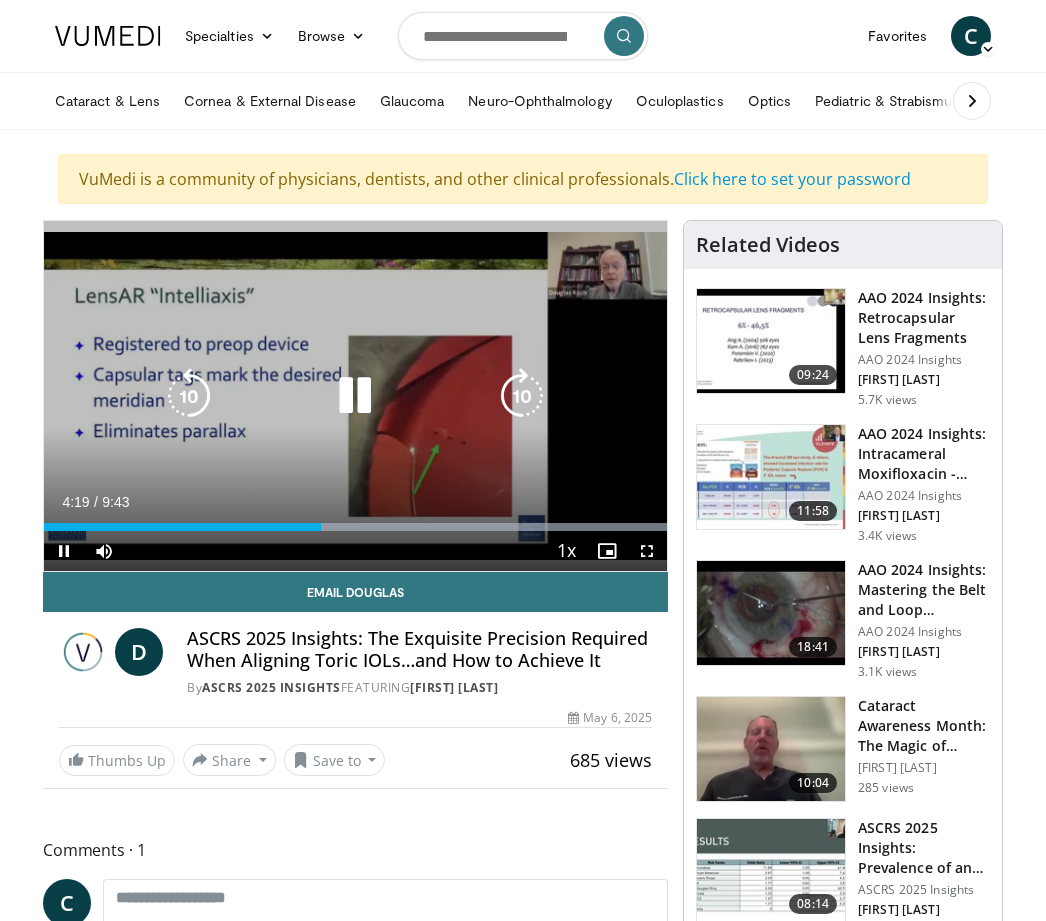 click at bounding box center [522, 396] 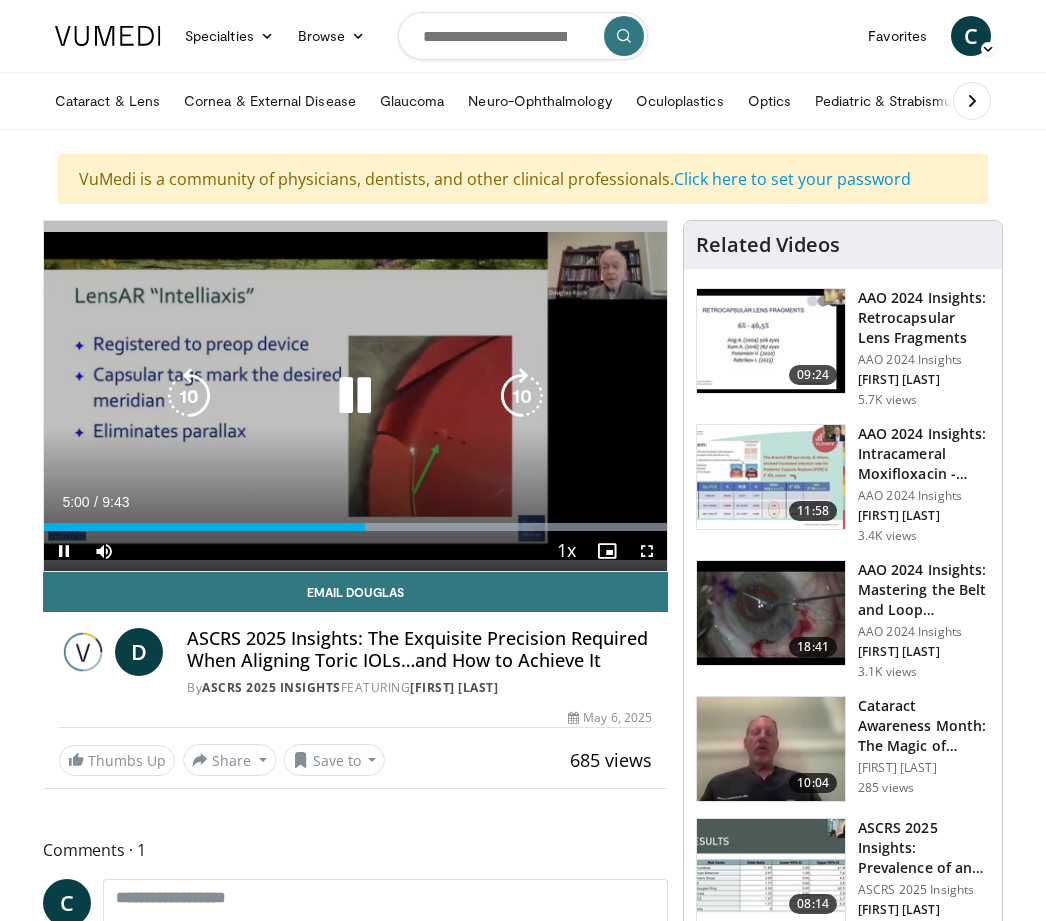 click at bounding box center [522, 396] 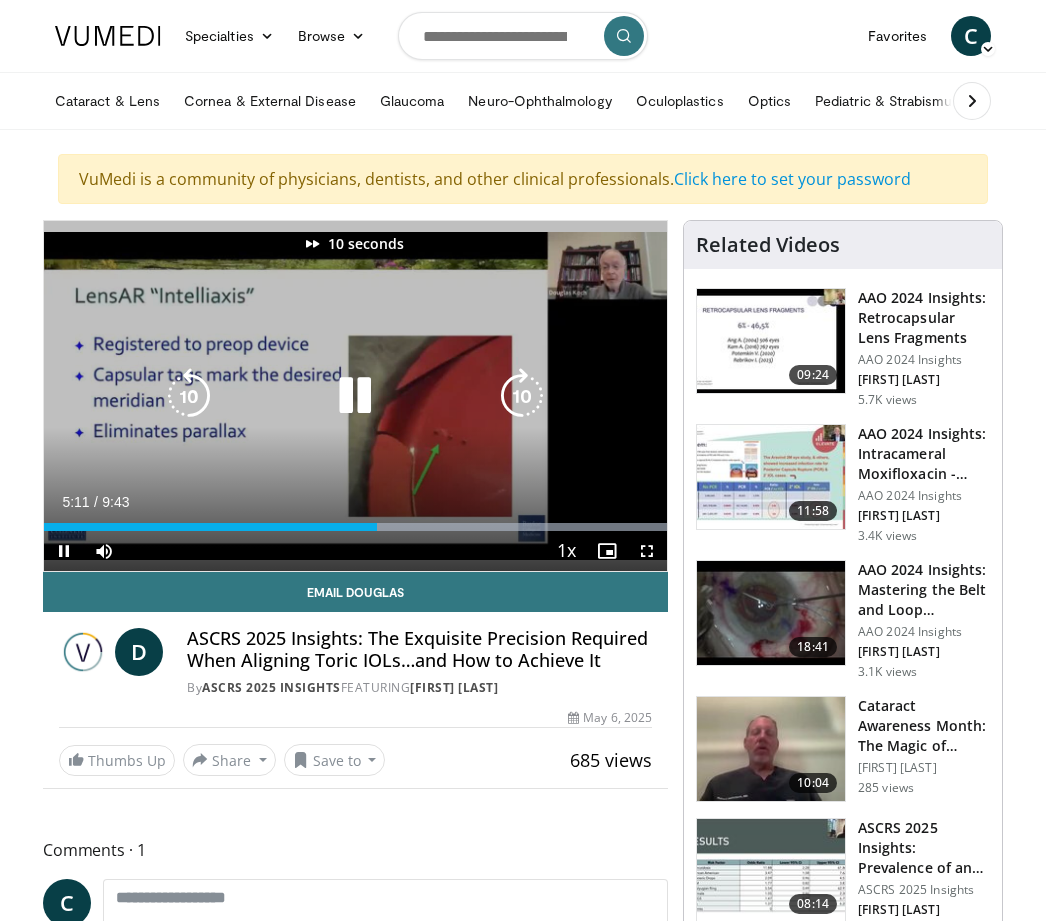 click at bounding box center (522, 396) 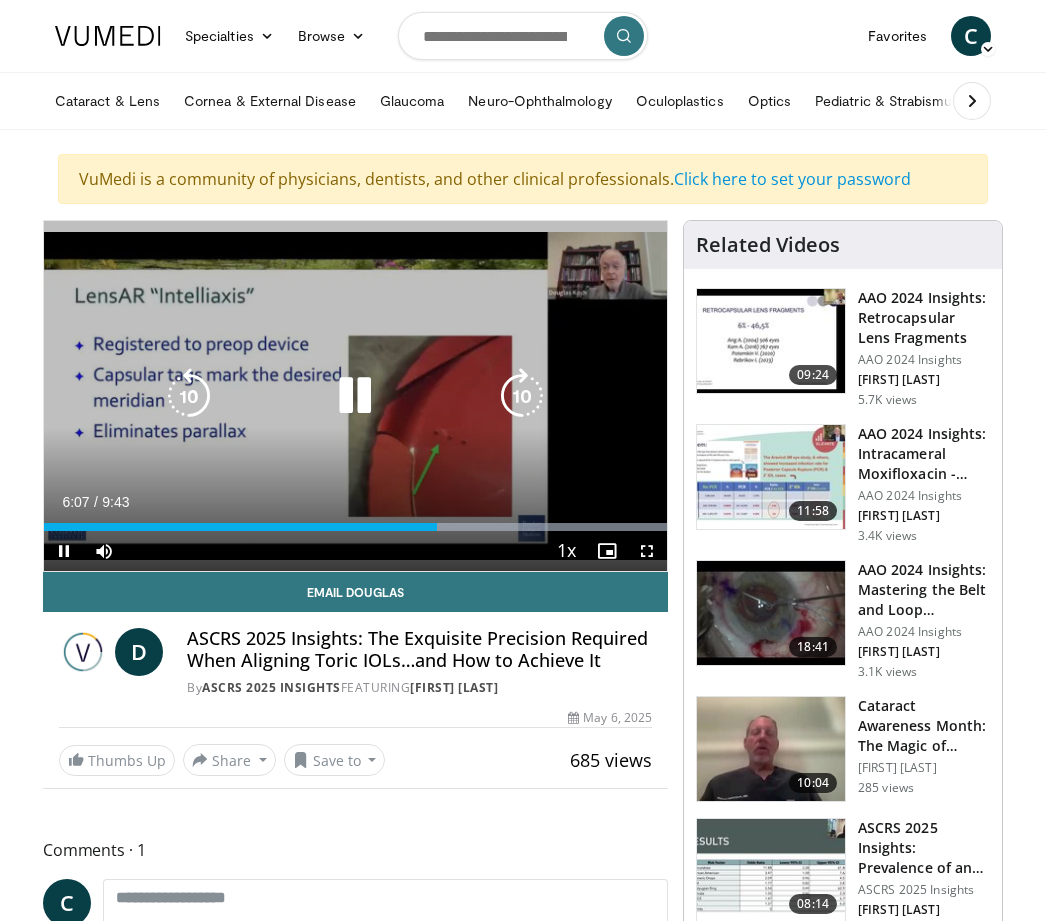 click at bounding box center [522, 396] 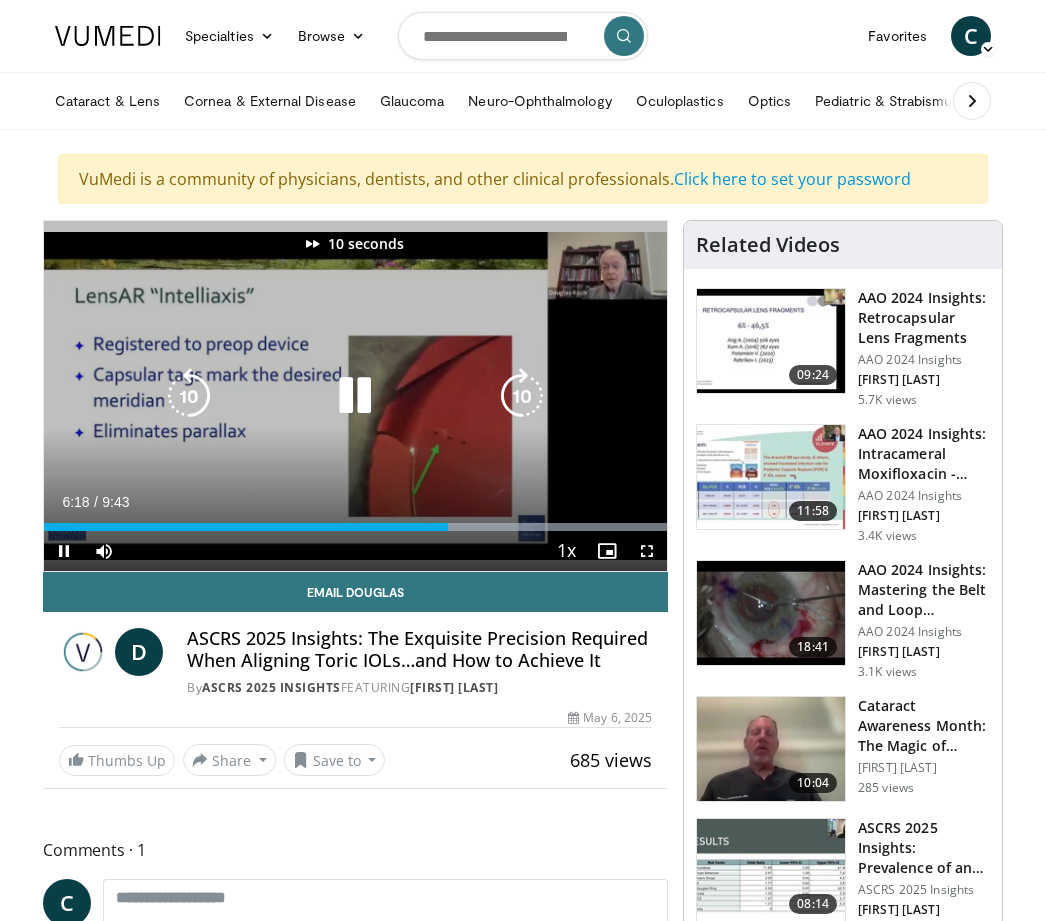 click at bounding box center [522, 396] 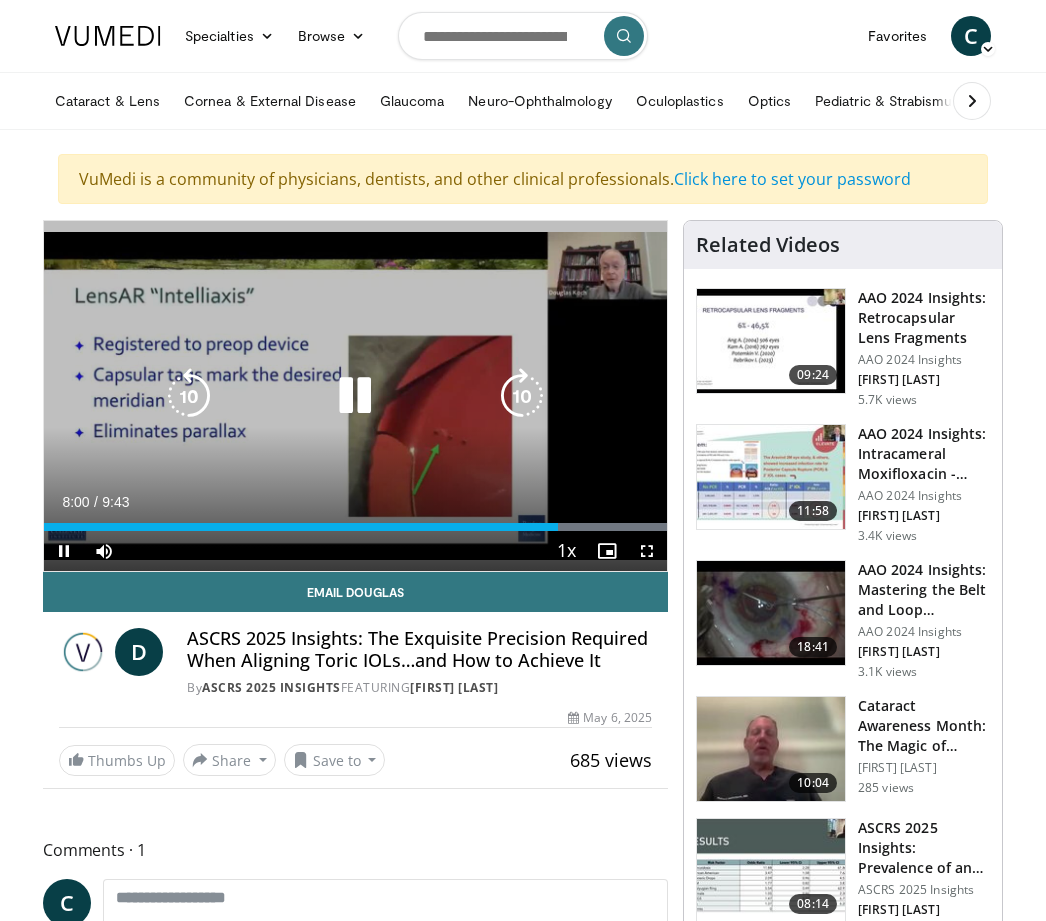 click at bounding box center (522, 396) 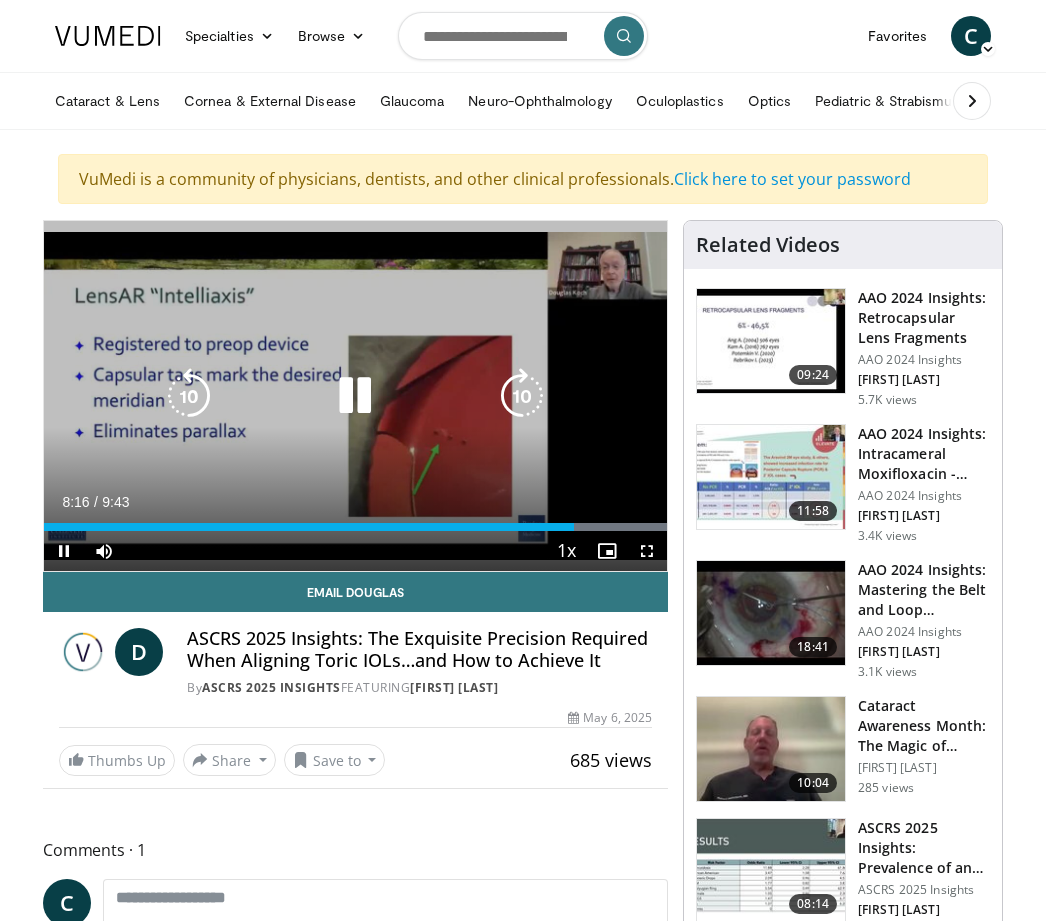 click at bounding box center [522, 396] 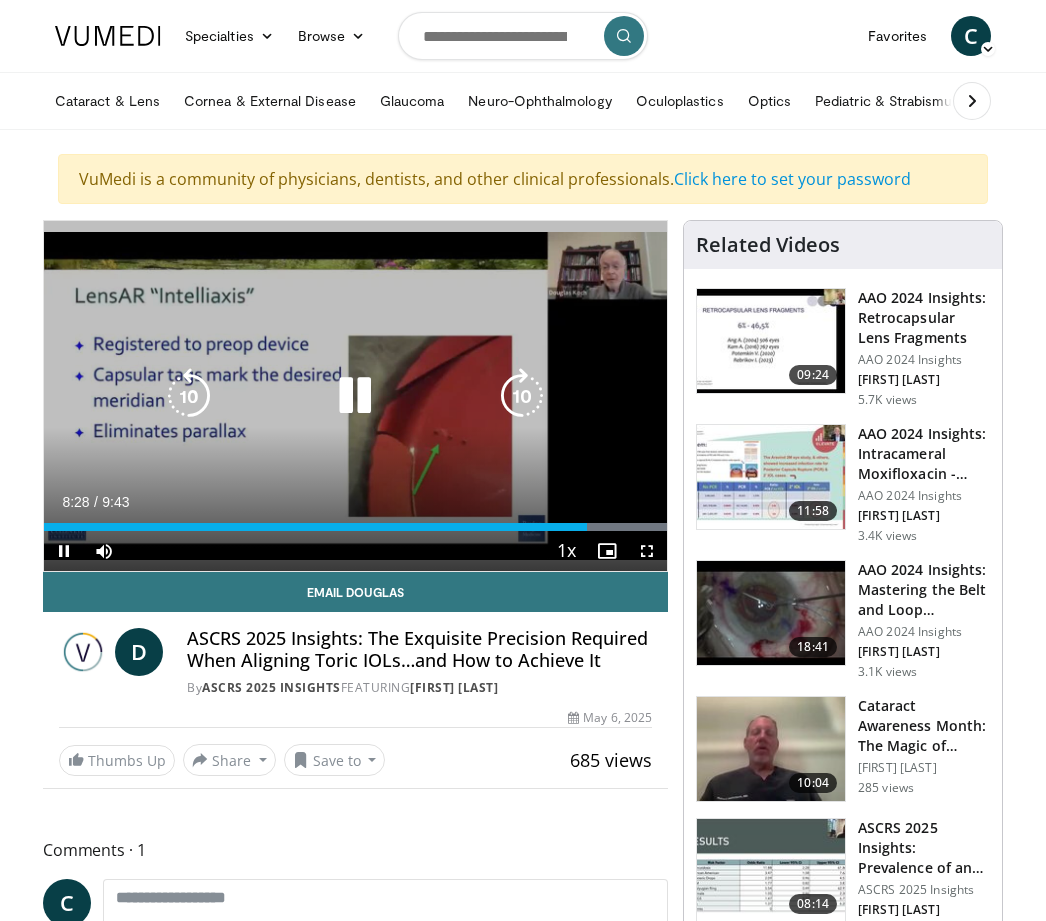 click at bounding box center (522, 396) 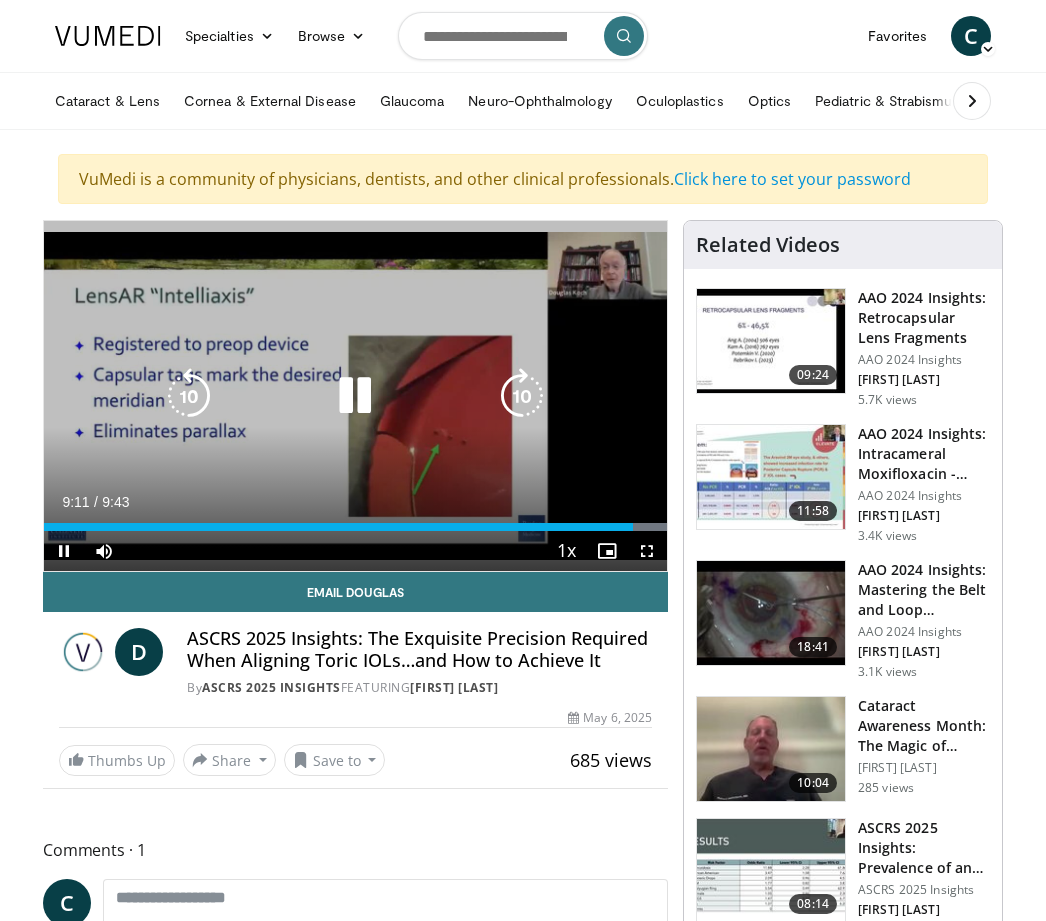 click at bounding box center [522, 396] 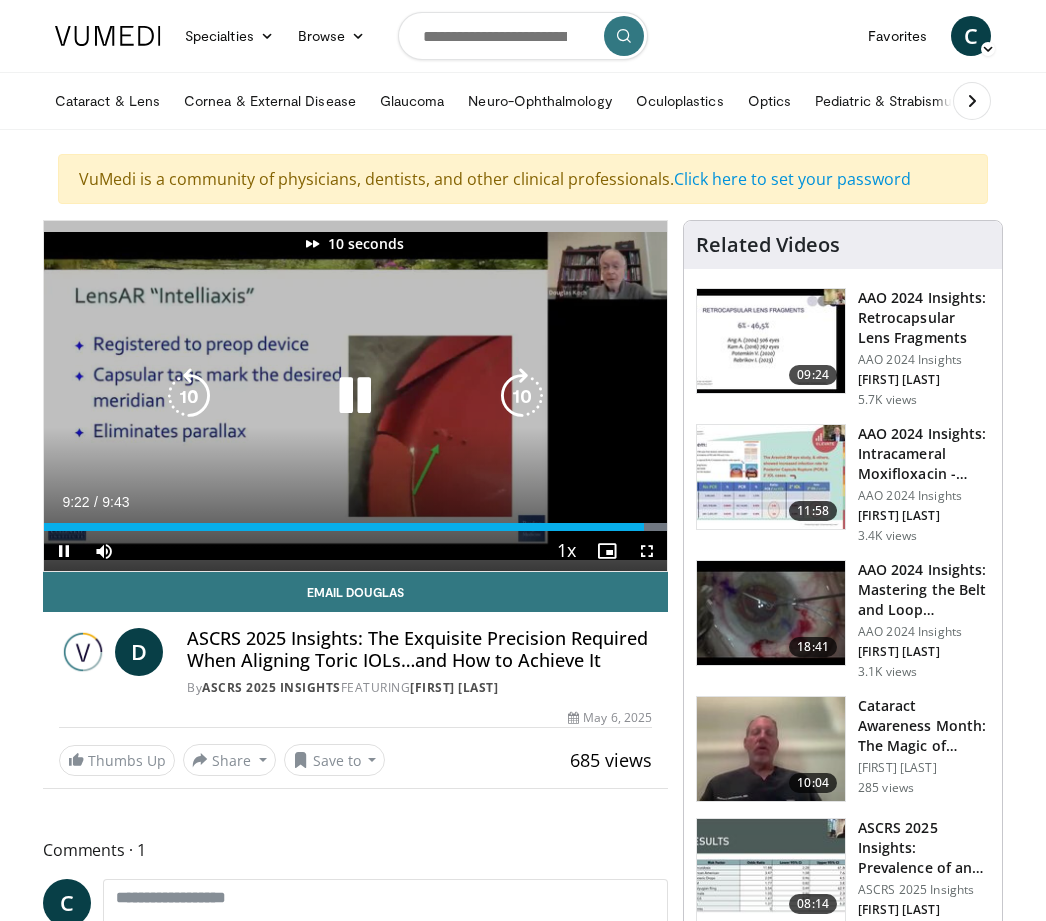 click at bounding box center (522, 396) 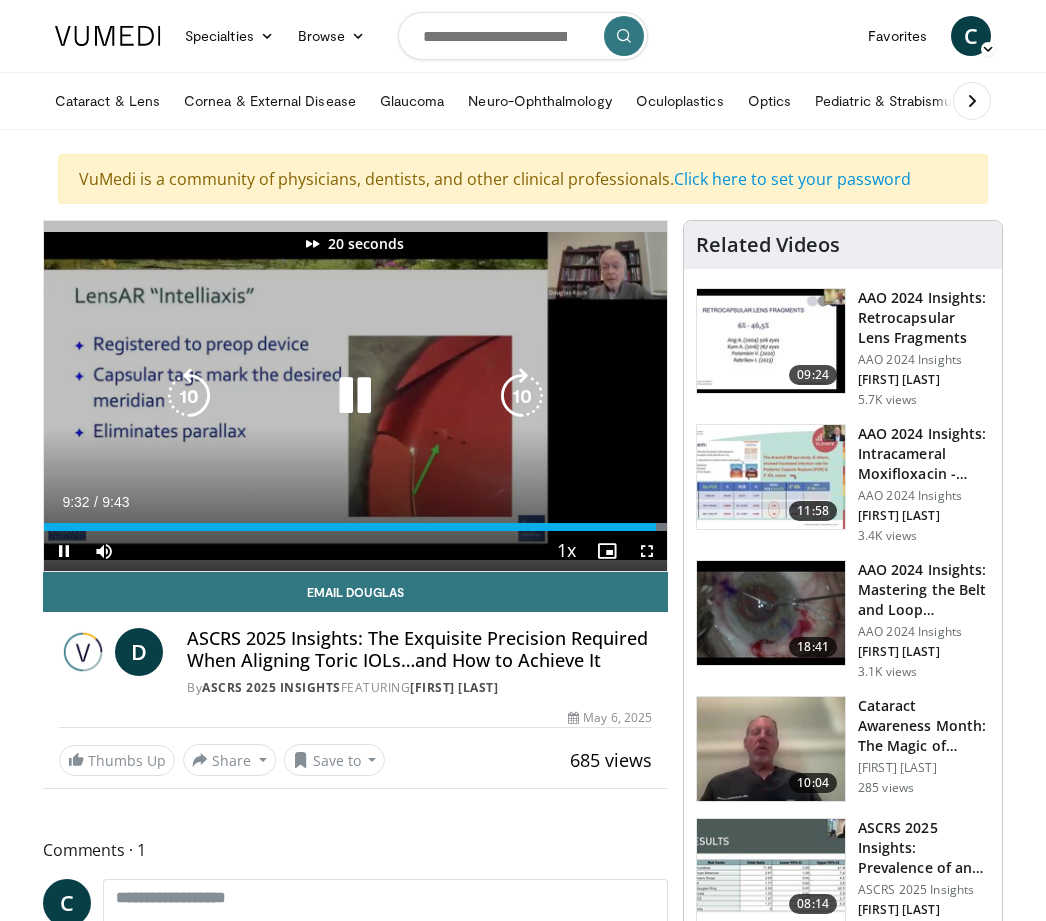 click at bounding box center (522, 396) 